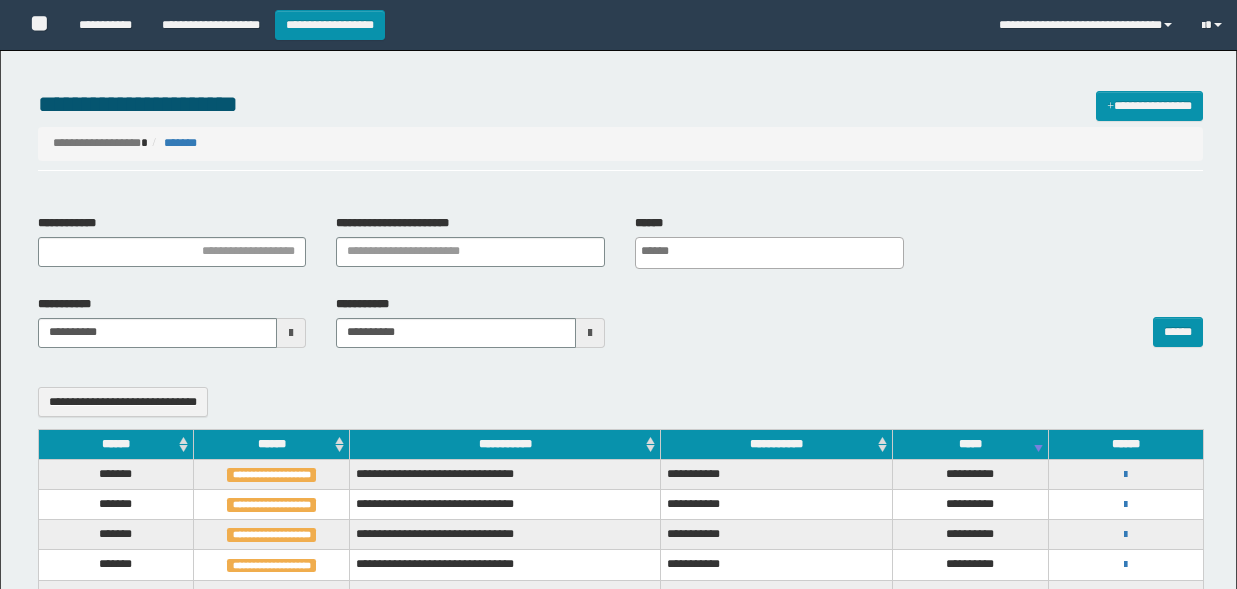 select 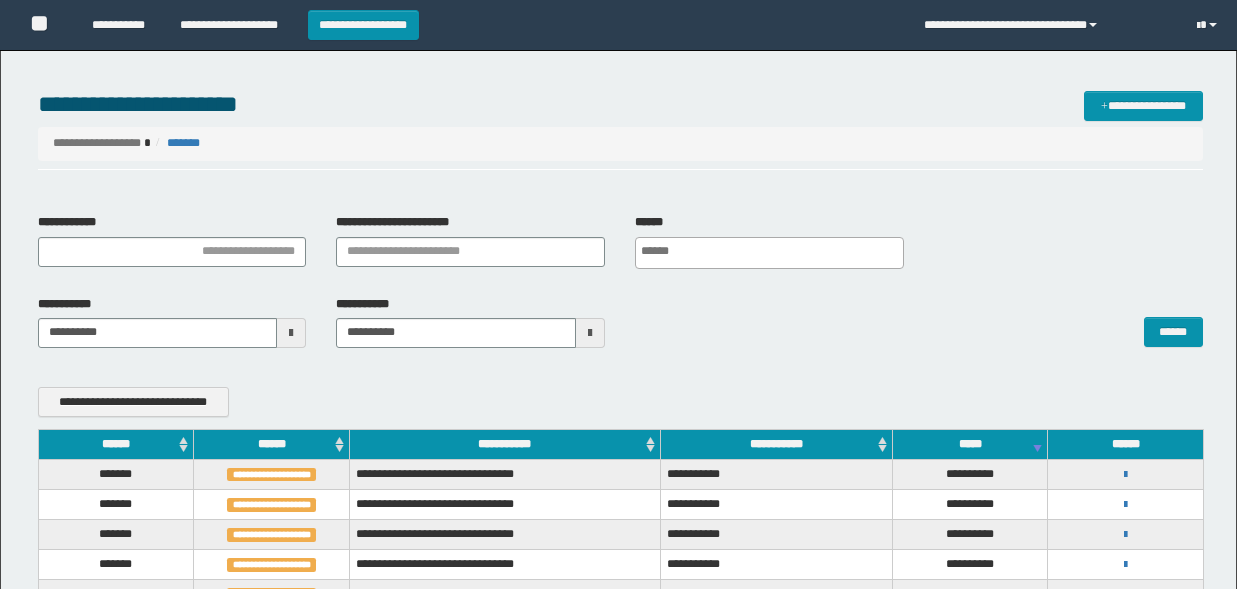 scroll, scrollTop: 0, scrollLeft: 0, axis: both 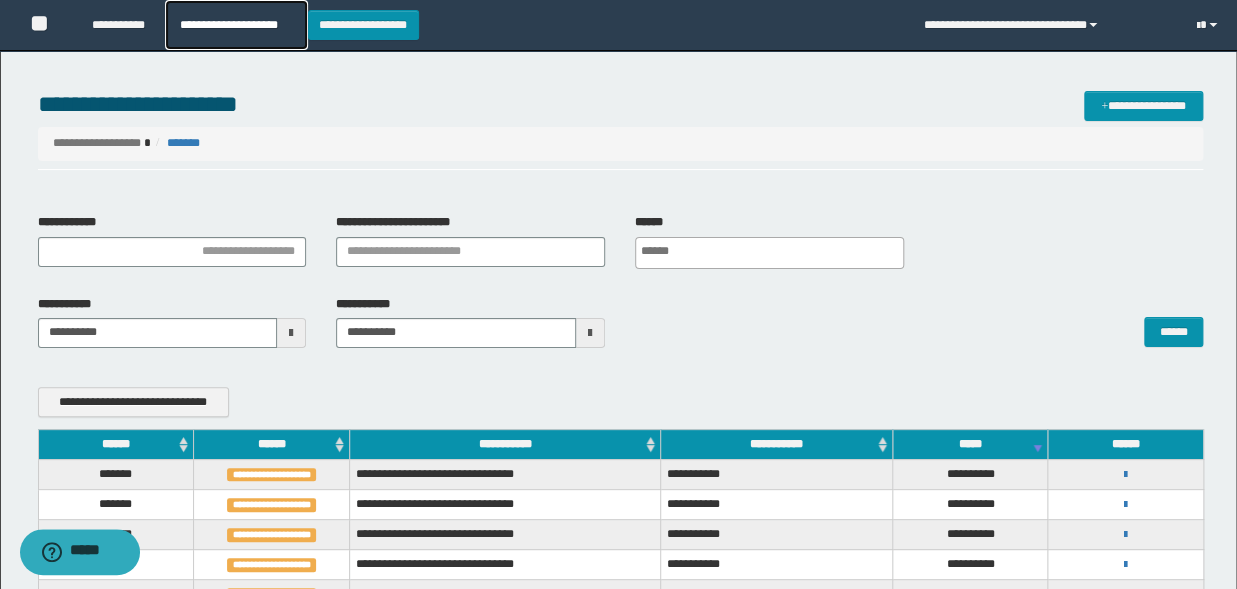 click on "**********" at bounding box center [236, 25] 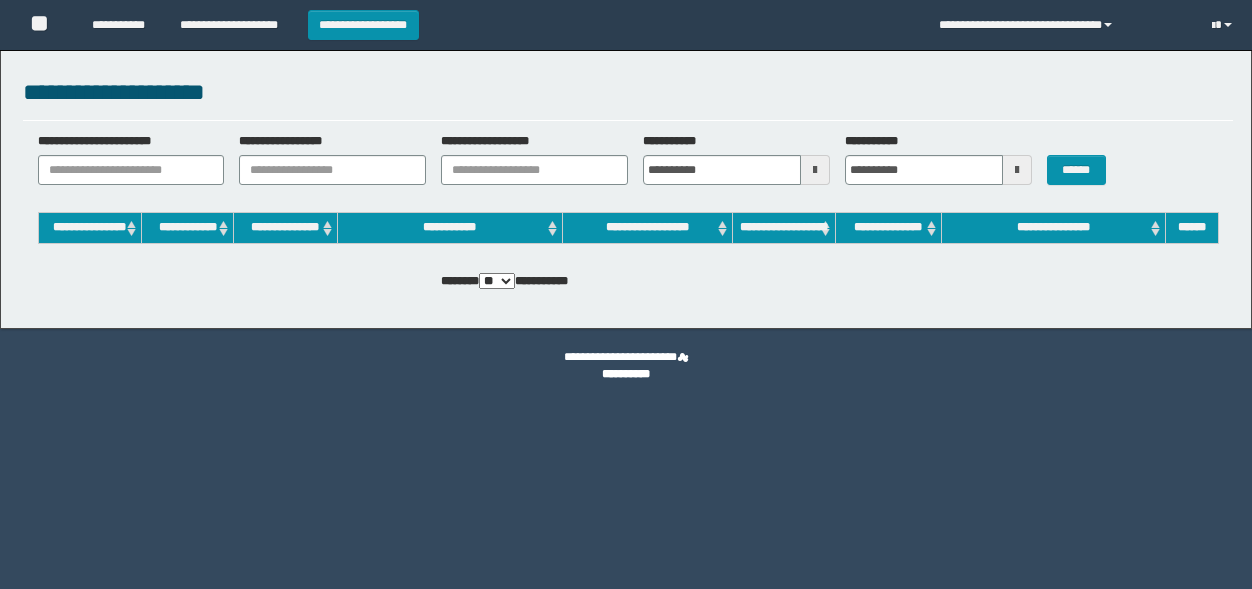 scroll, scrollTop: 0, scrollLeft: 0, axis: both 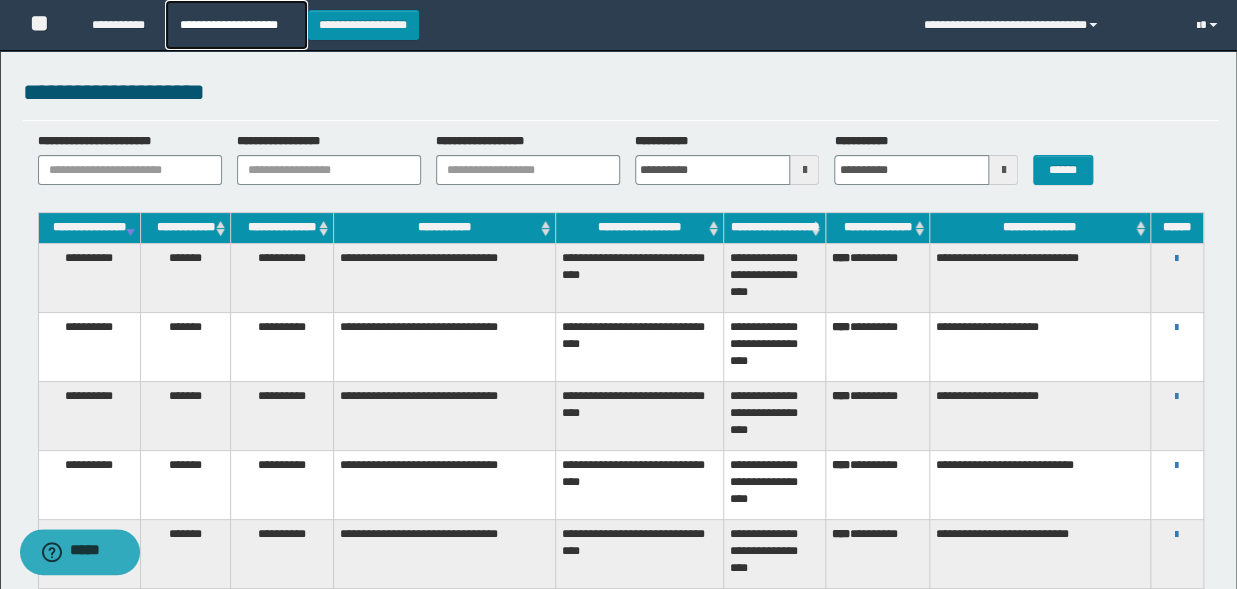 click on "**********" at bounding box center [236, 25] 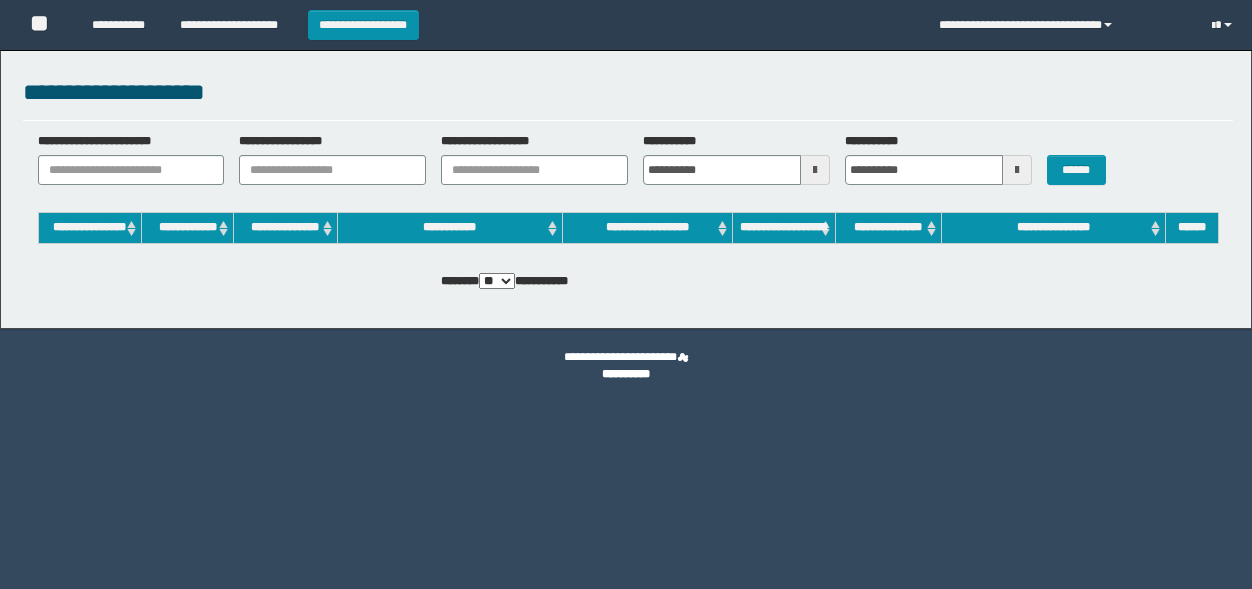 scroll, scrollTop: 0, scrollLeft: 0, axis: both 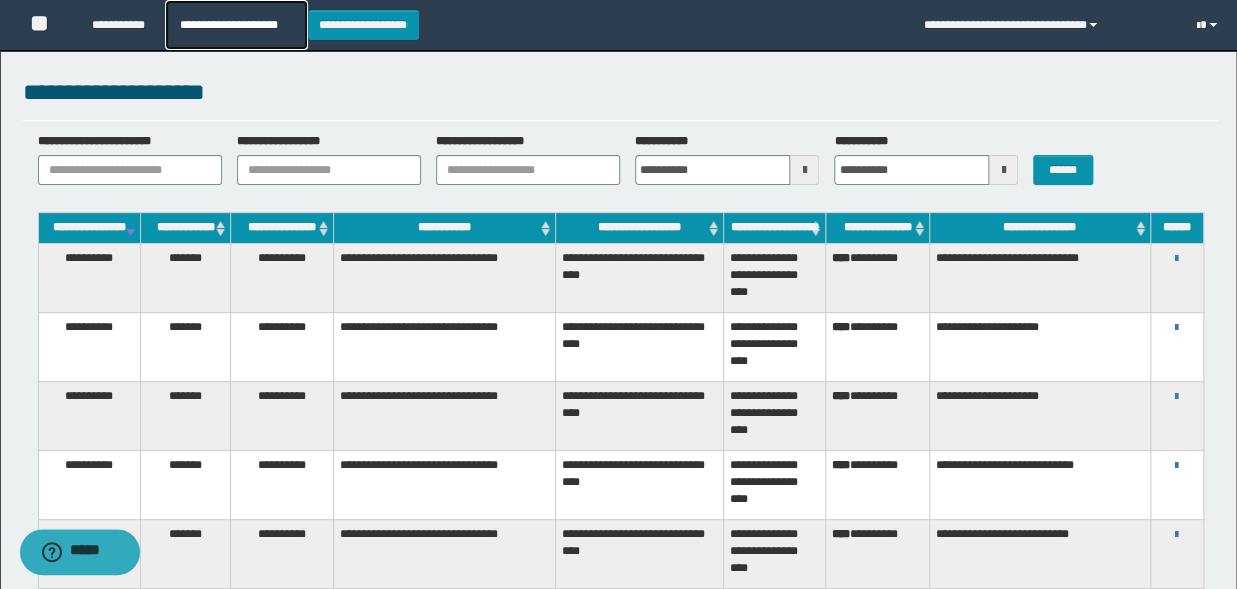 click on "**********" at bounding box center [236, 25] 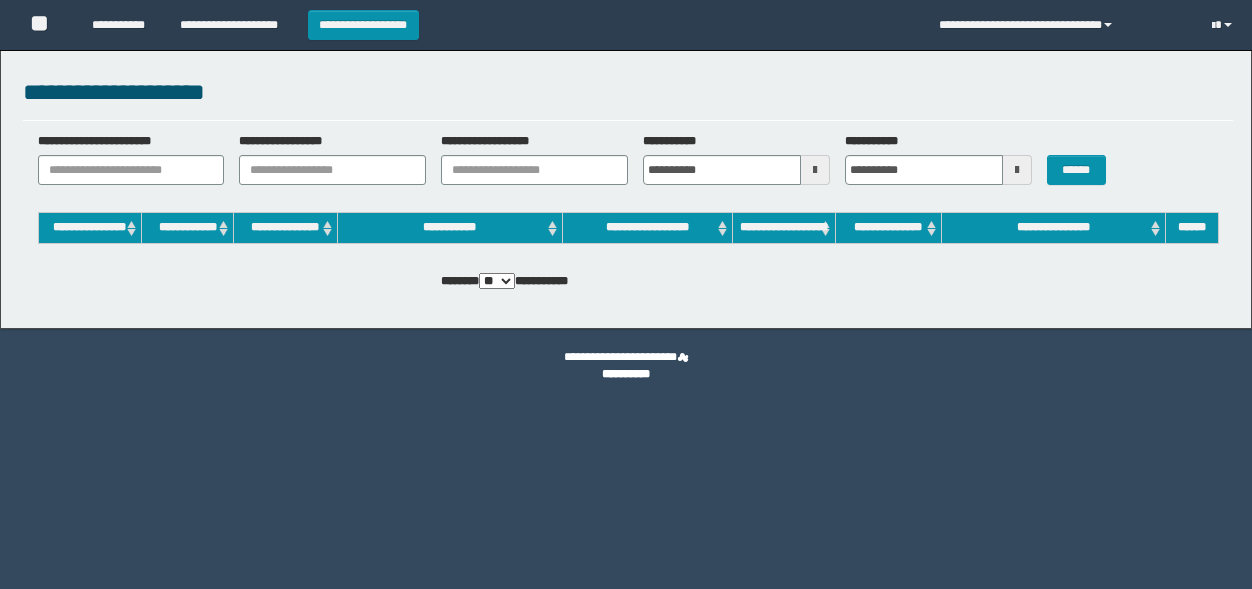 scroll, scrollTop: 0, scrollLeft: 0, axis: both 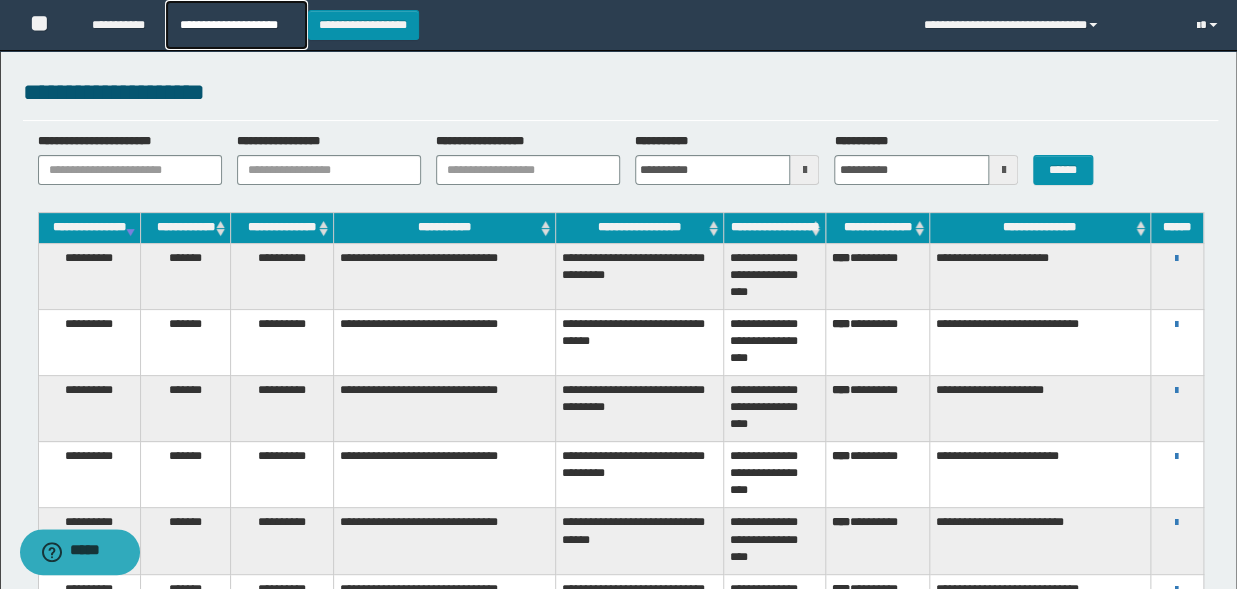 click on "**********" at bounding box center (236, 25) 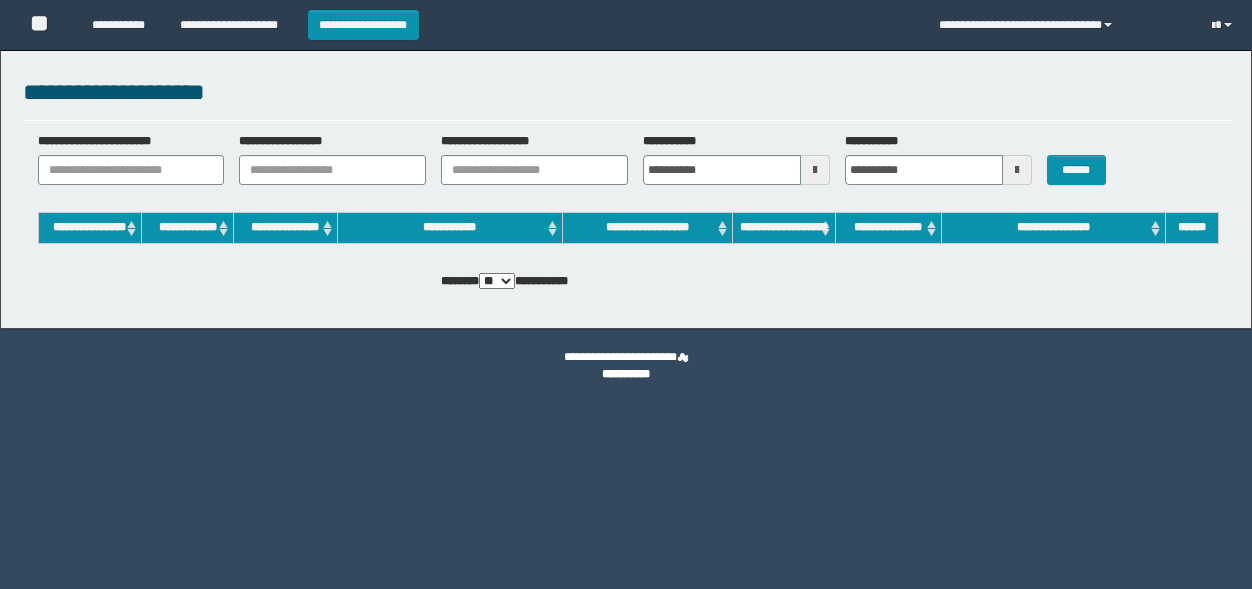 scroll, scrollTop: 0, scrollLeft: 0, axis: both 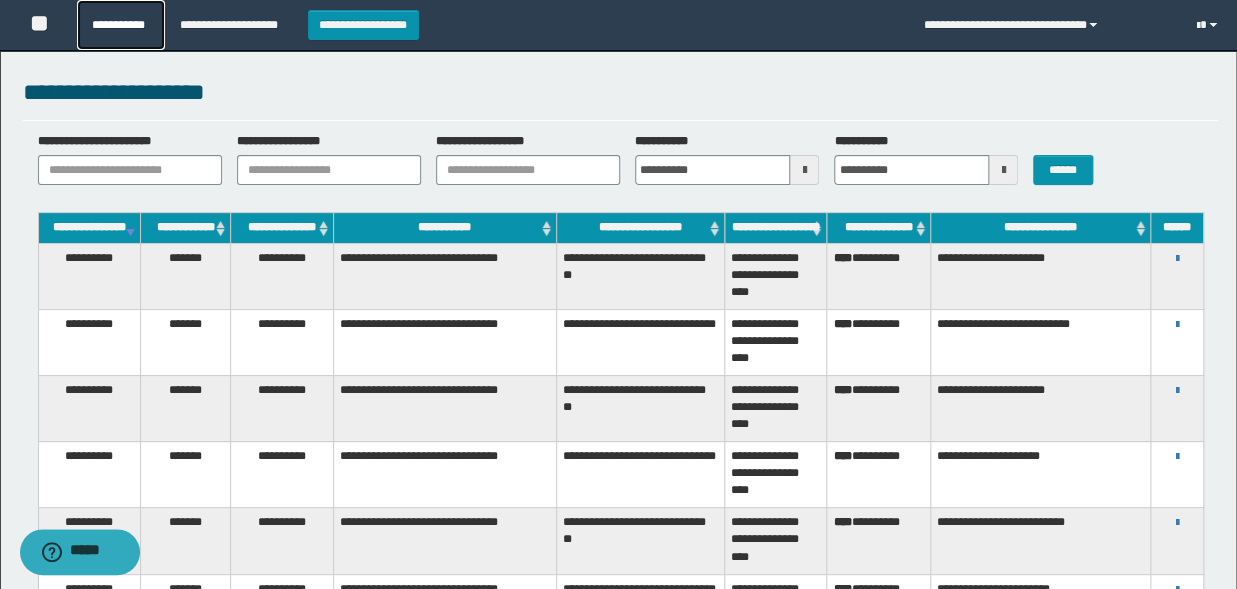 click on "**********" at bounding box center [121, 25] 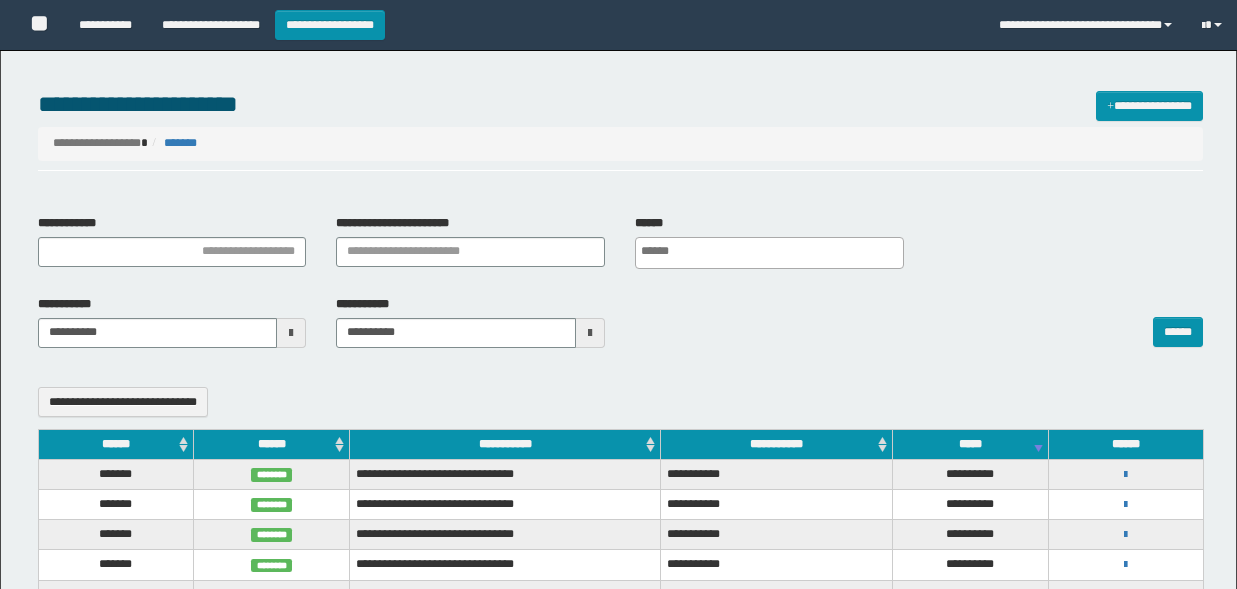 select 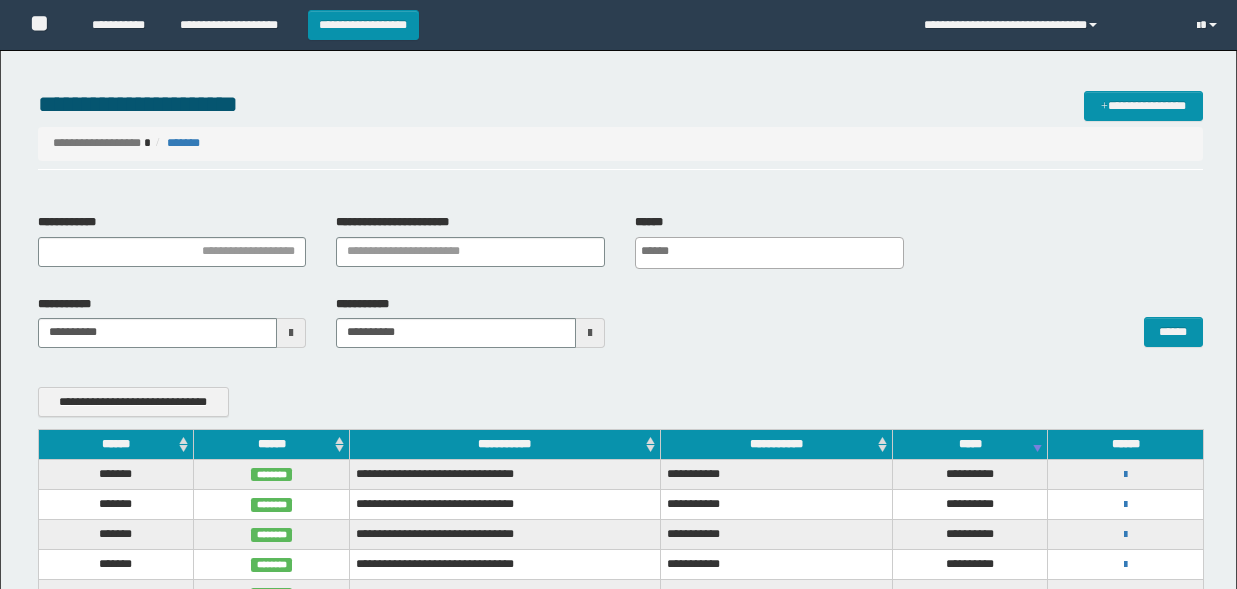 scroll, scrollTop: 0, scrollLeft: 0, axis: both 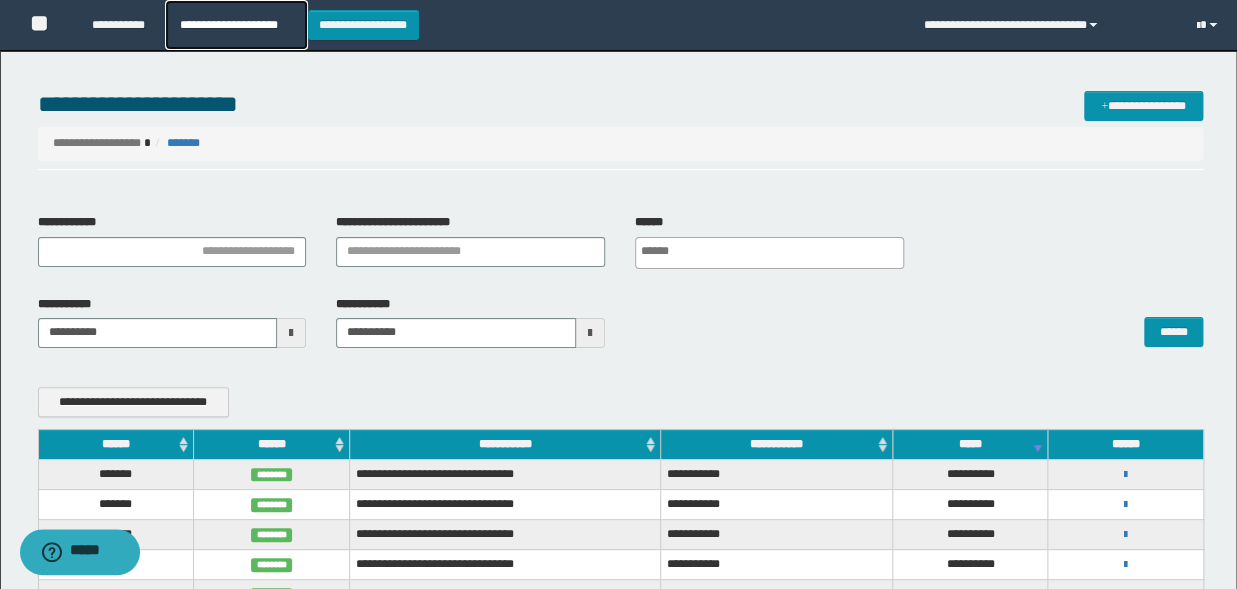 click on "**********" at bounding box center (236, 25) 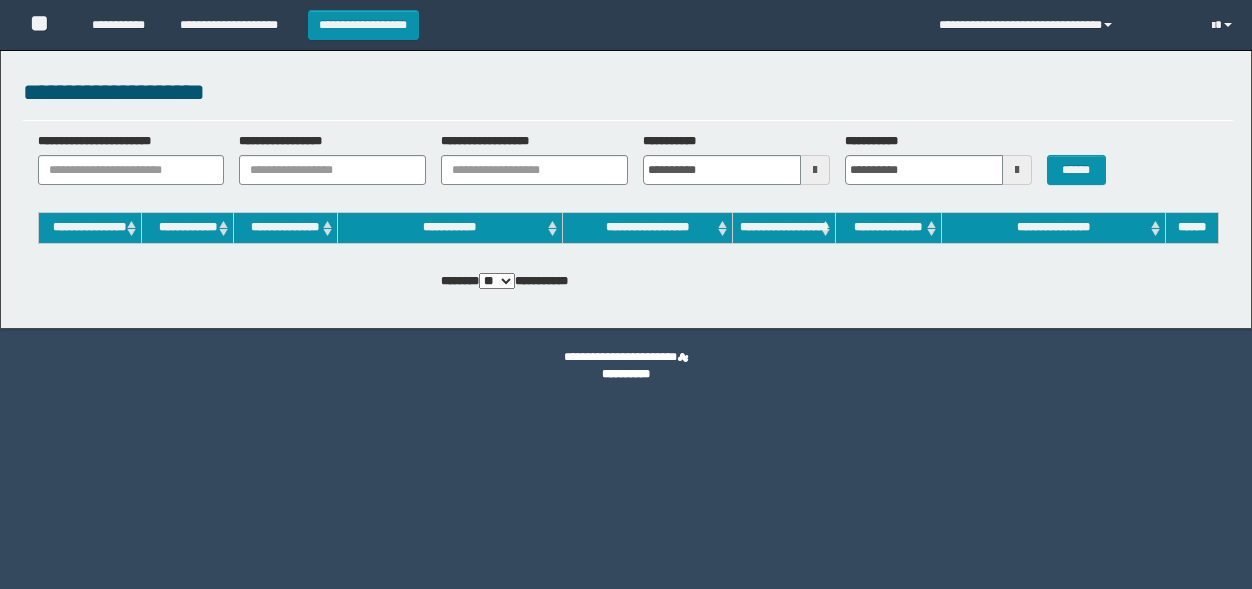 scroll, scrollTop: 0, scrollLeft: 0, axis: both 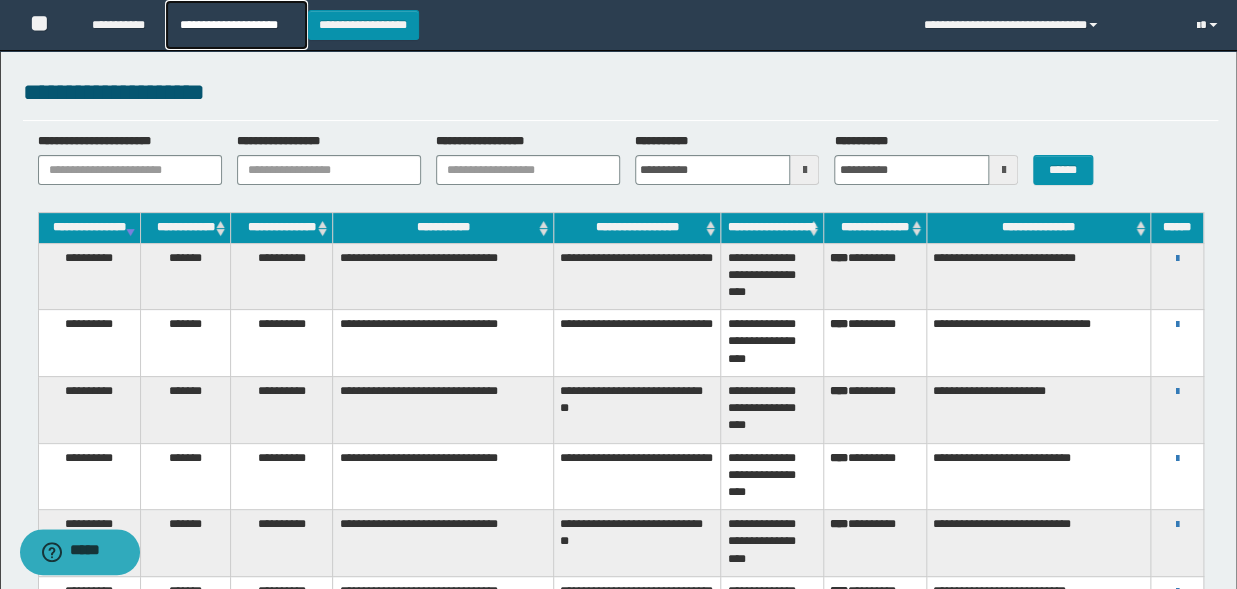 click on "**********" at bounding box center [236, 25] 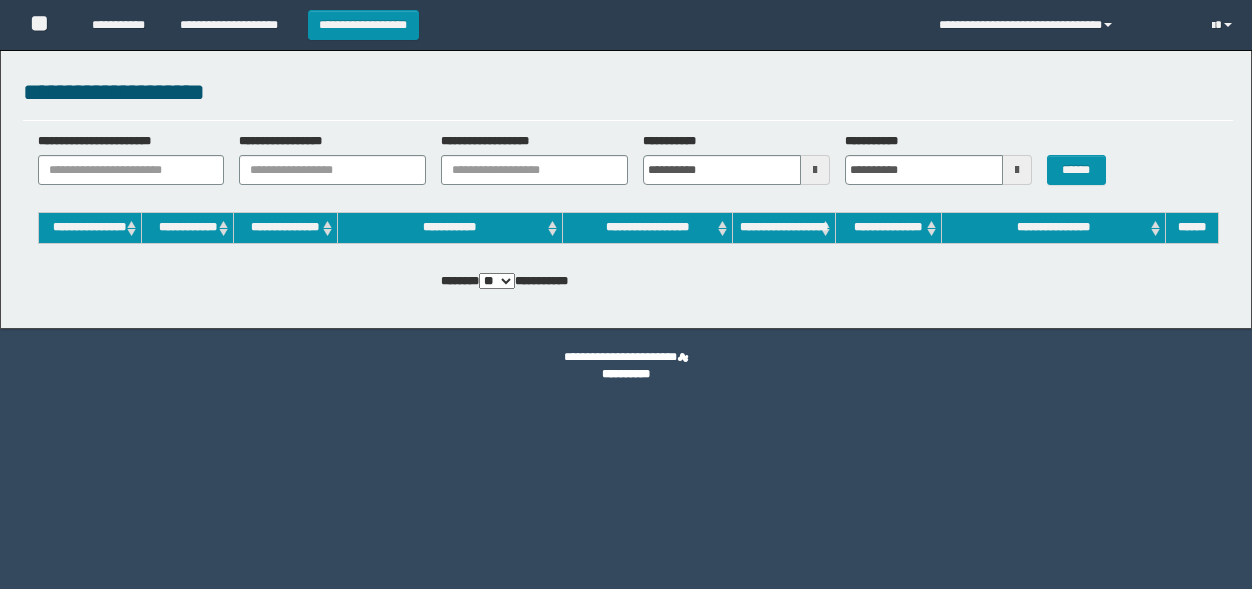 scroll, scrollTop: 0, scrollLeft: 0, axis: both 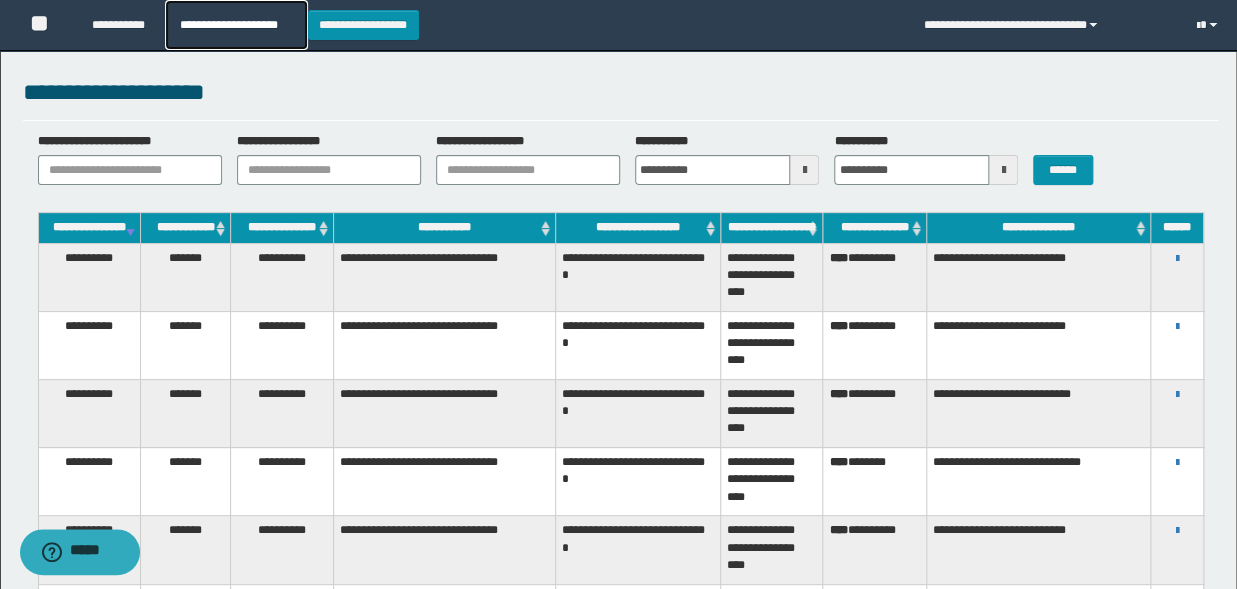 click on "**********" at bounding box center [236, 25] 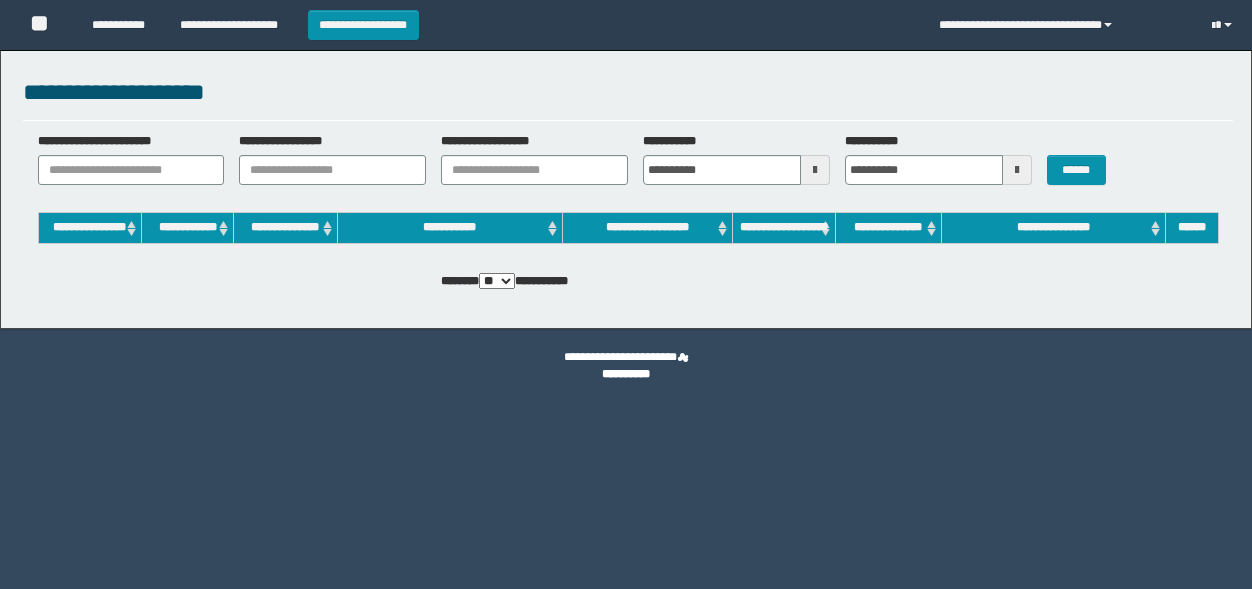 scroll, scrollTop: 0, scrollLeft: 0, axis: both 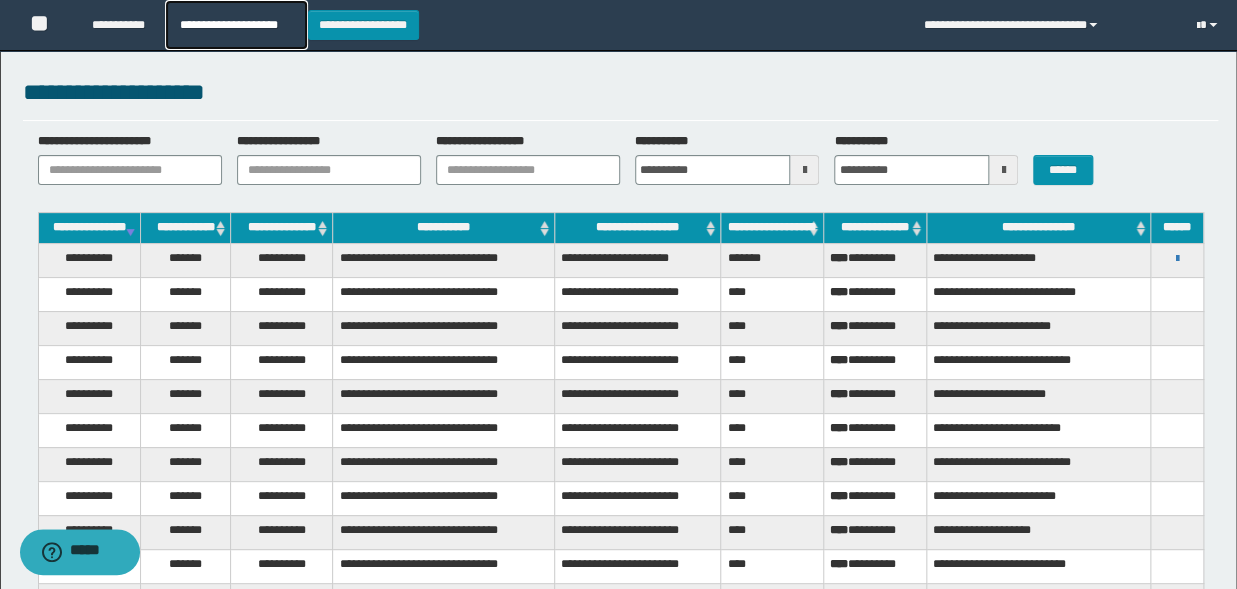 click on "**********" at bounding box center (236, 25) 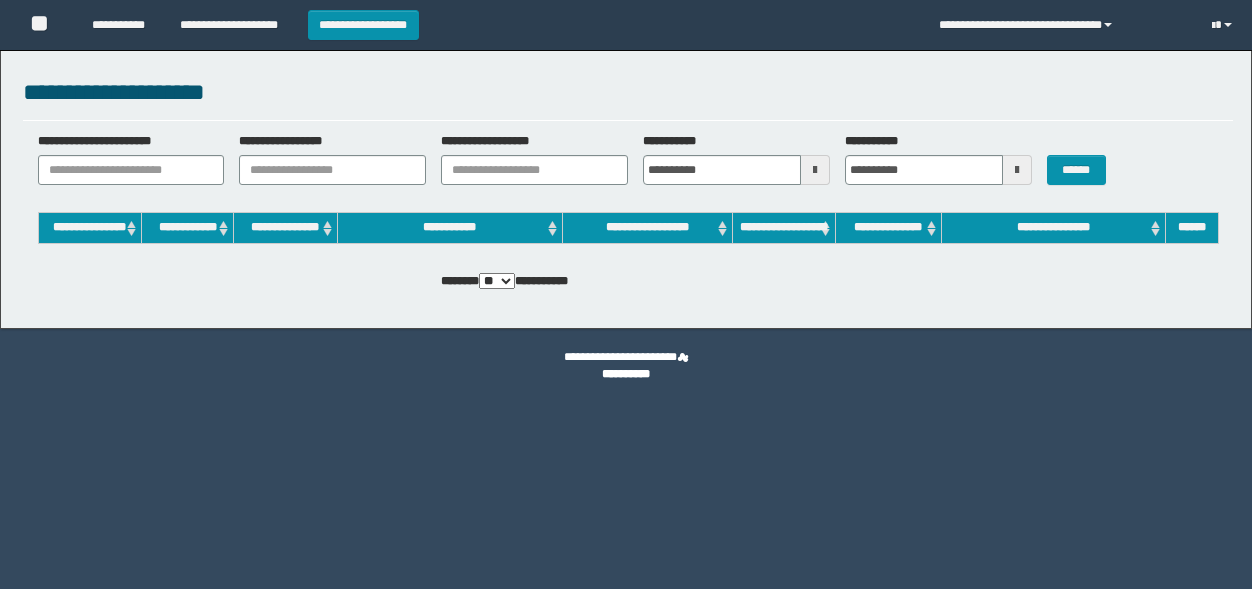 scroll, scrollTop: 0, scrollLeft: 0, axis: both 